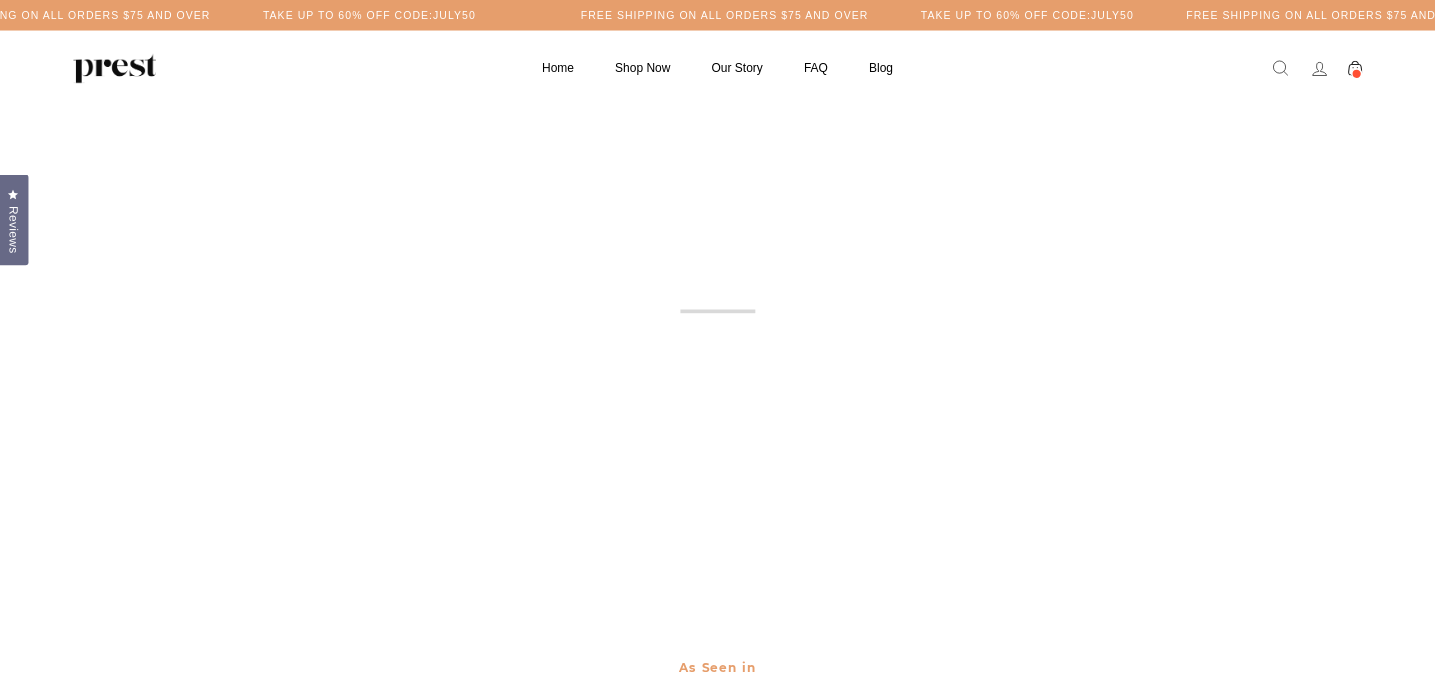 scroll, scrollTop: 0, scrollLeft: 0, axis: both 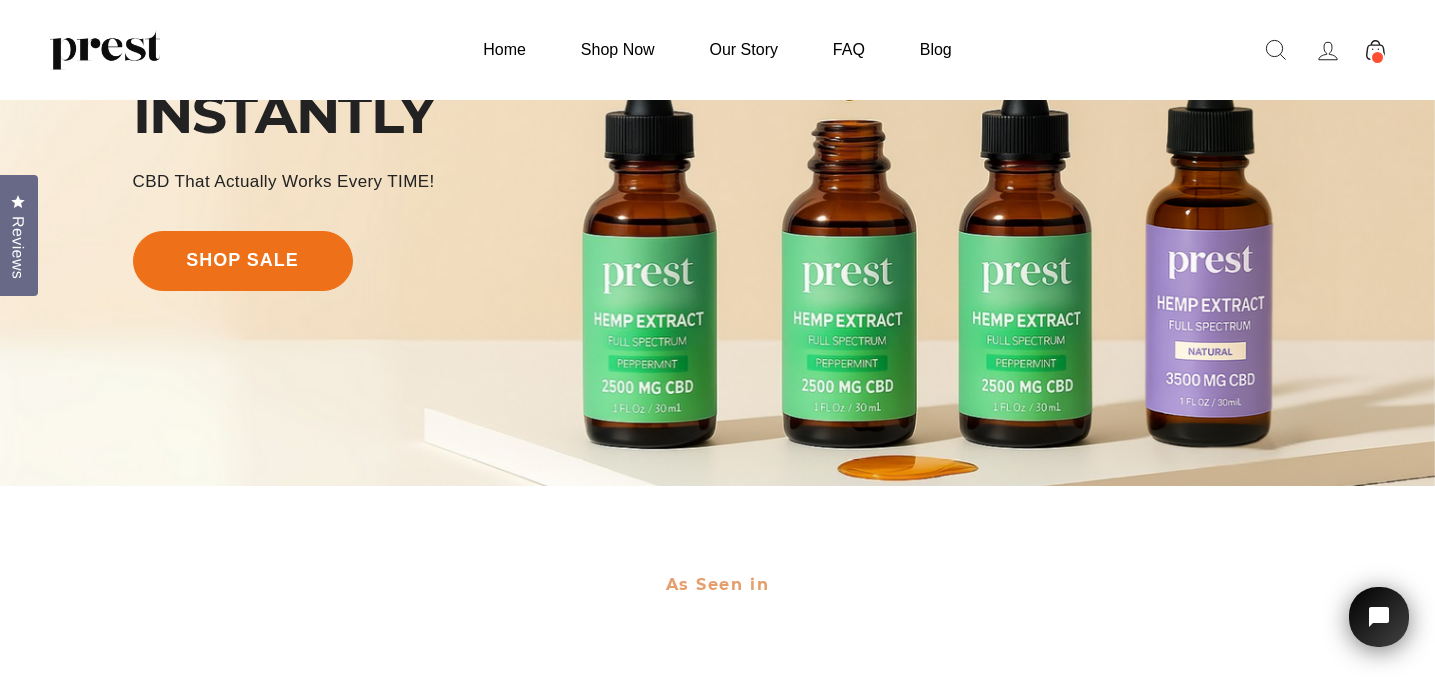 click on "shop sale" at bounding box center (243, 261) 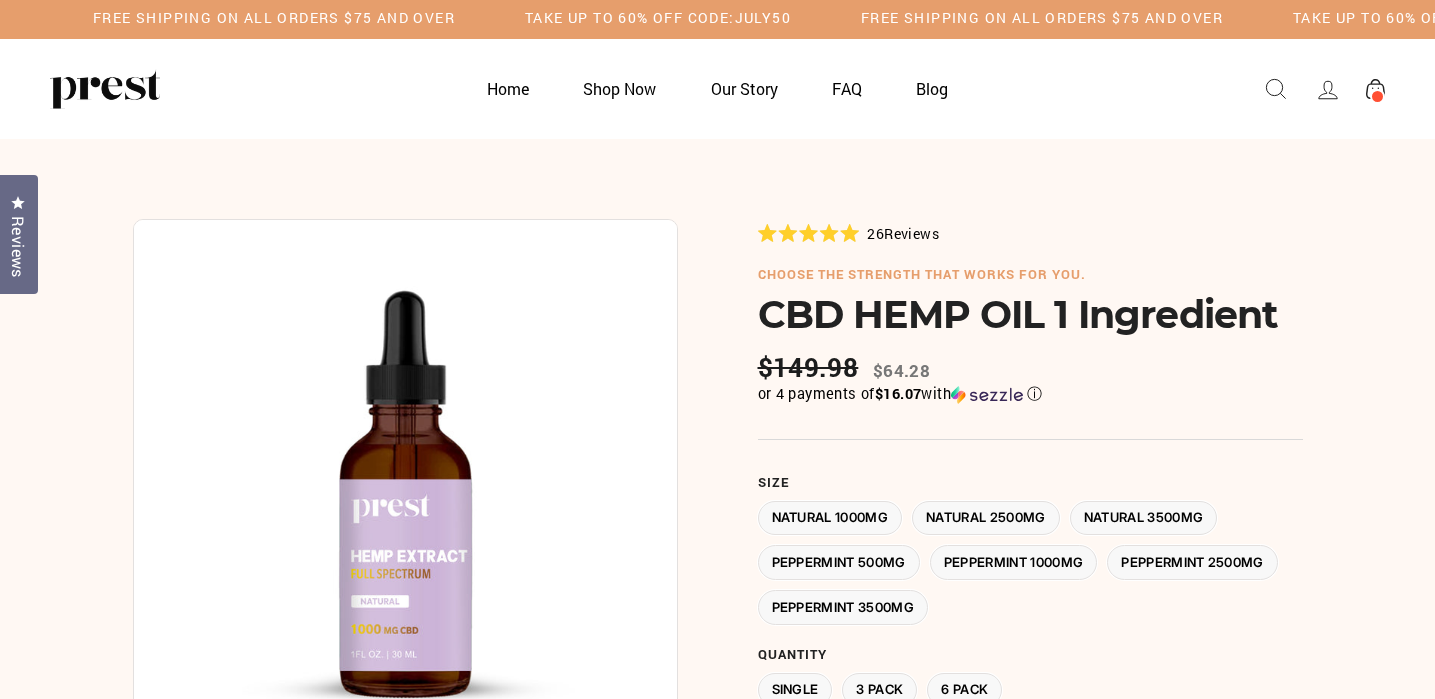 scroll, scrollTop: 0, scrollLeft: 0, axis: both 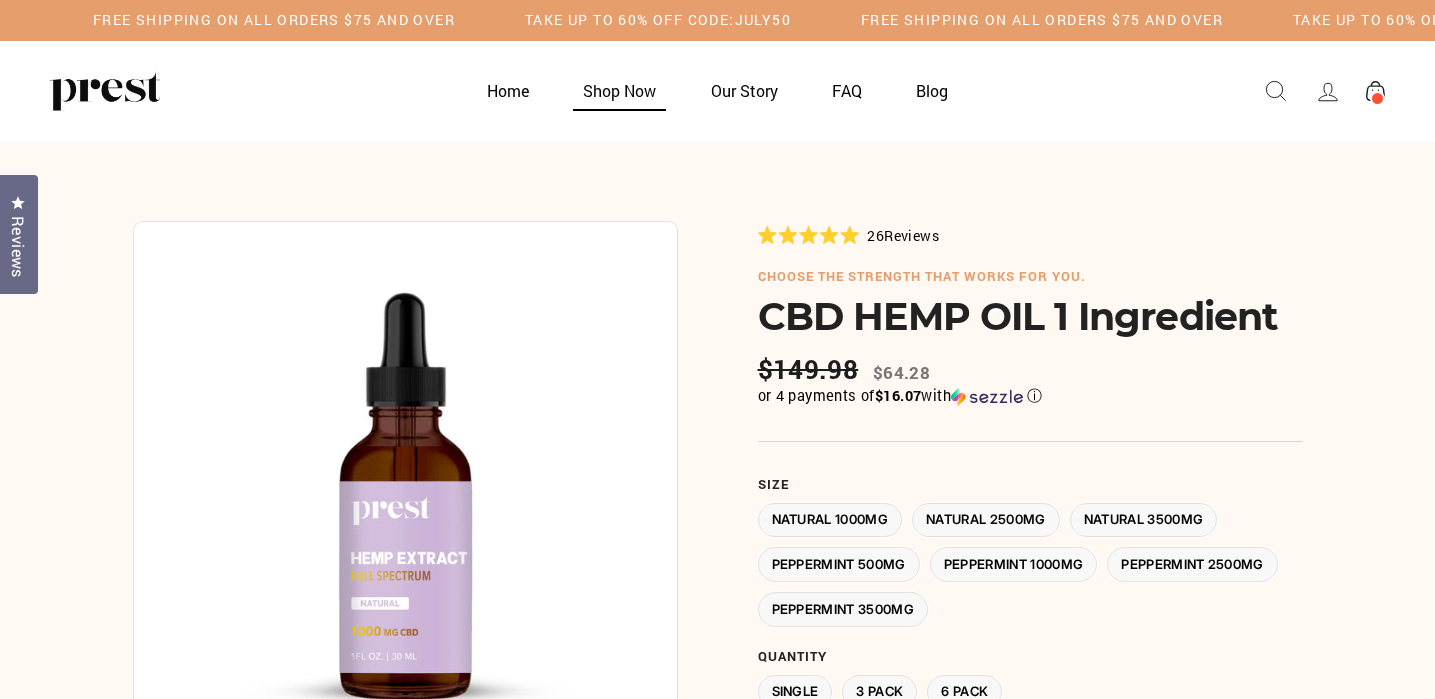click on "Shop Now" at bounding box center [619, 90] 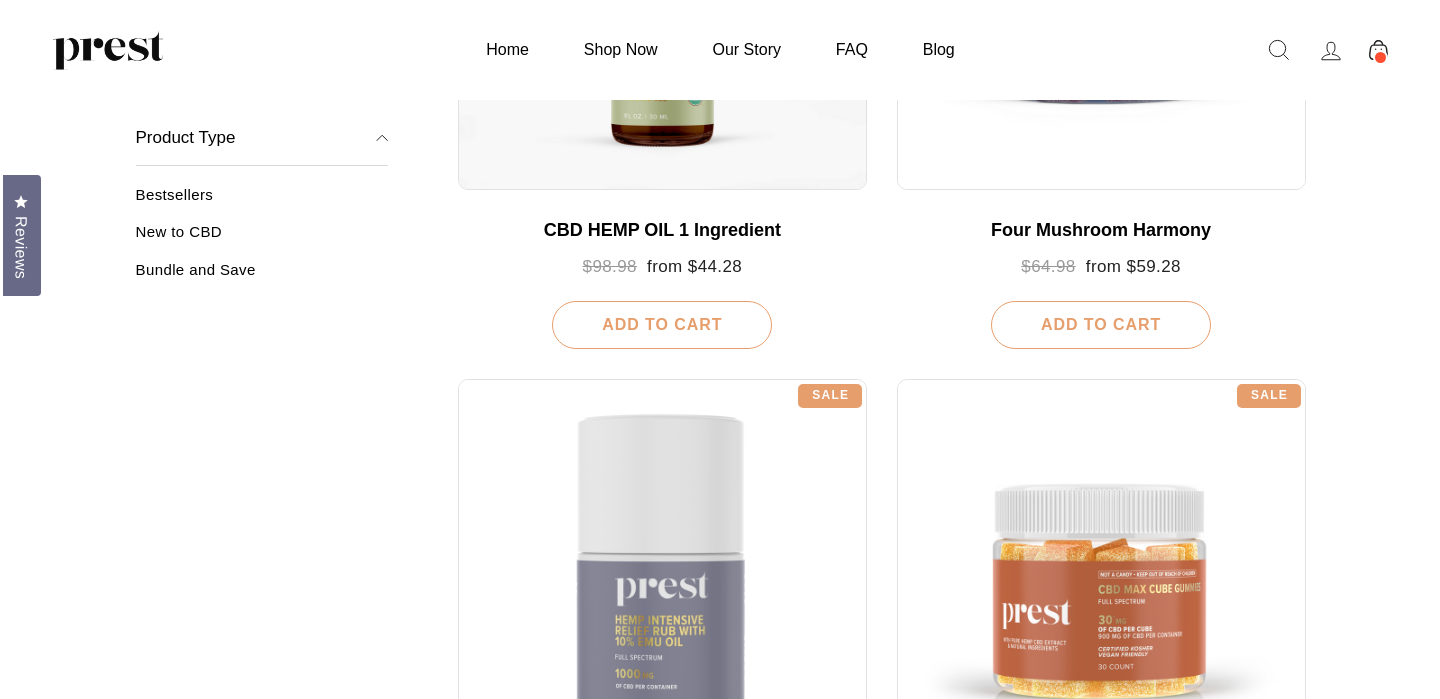 scroll, scrollTop: 715, scrollLeft: 0, axis: vertical 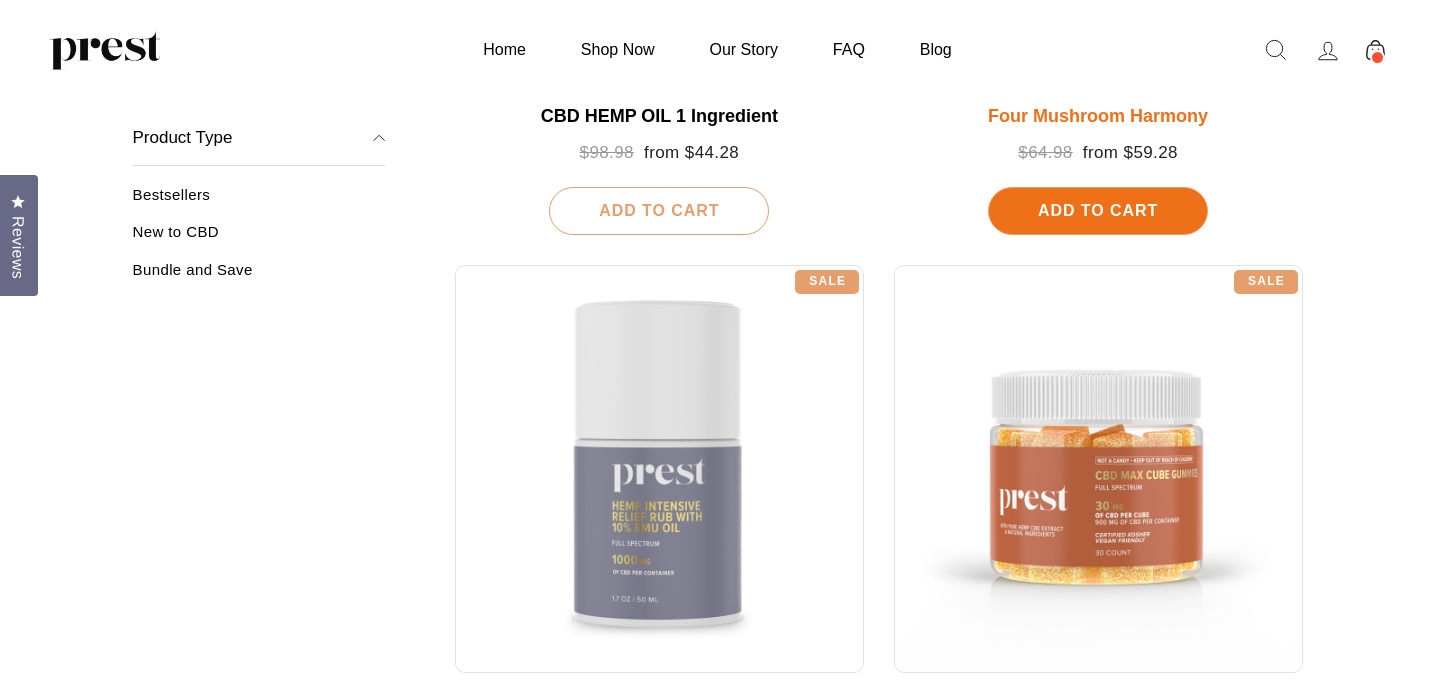 click on "Add To Cart" at bounding box center (1098, 210) 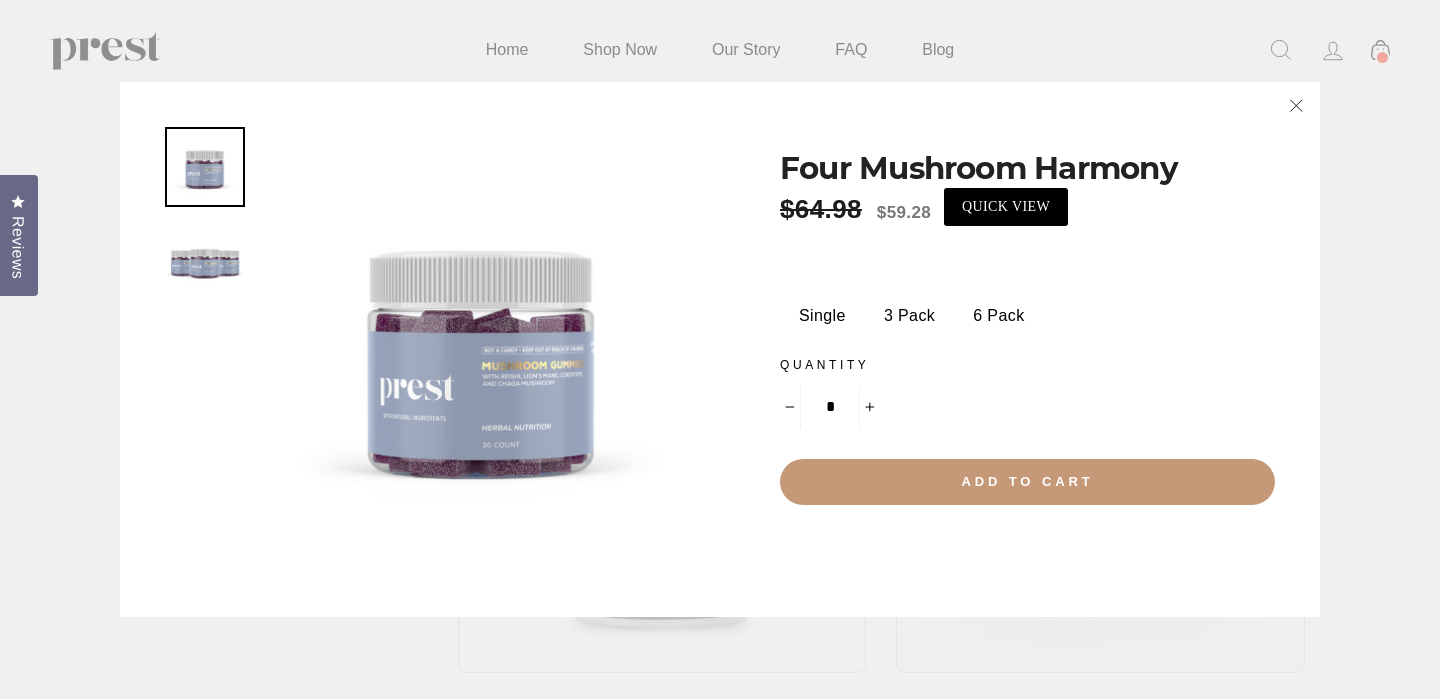 click on "Add to cart" at bounding box center [1027, 482] 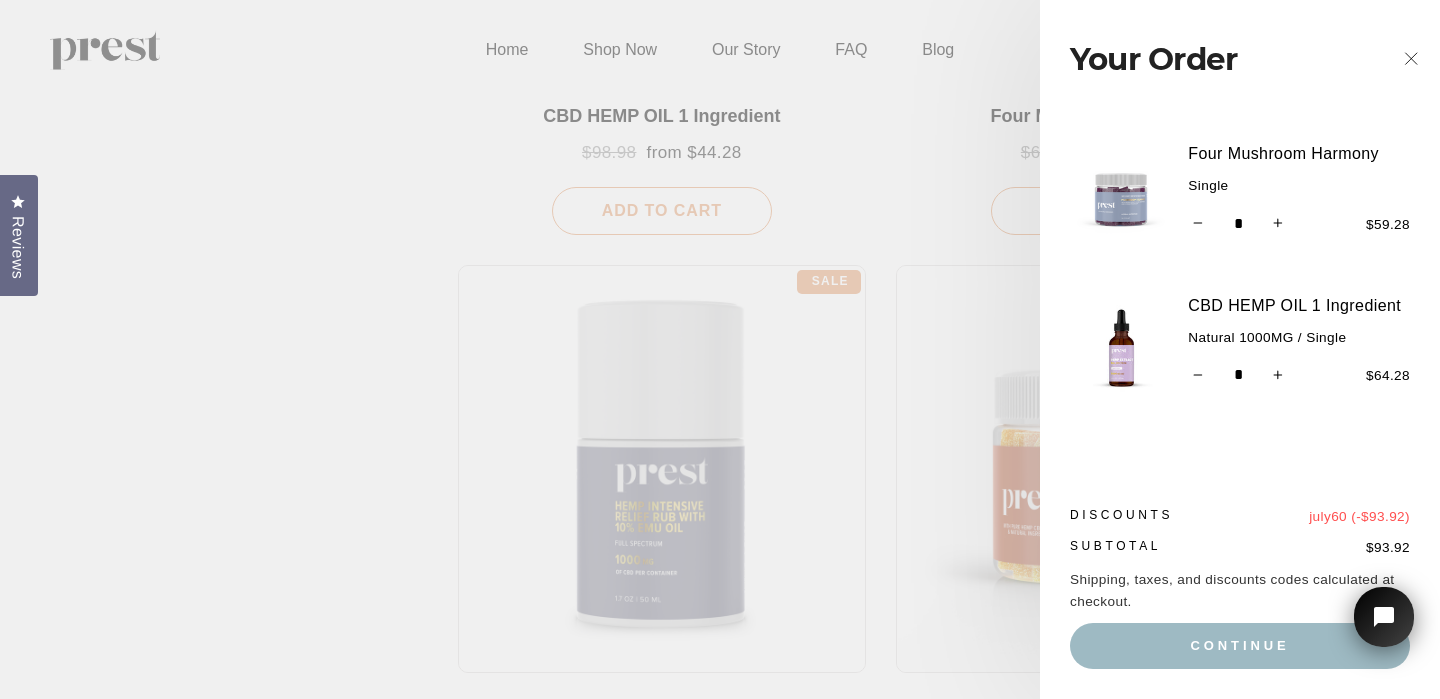 scroll, scrollTop: 0, scrollLeft: 0, axis: both 